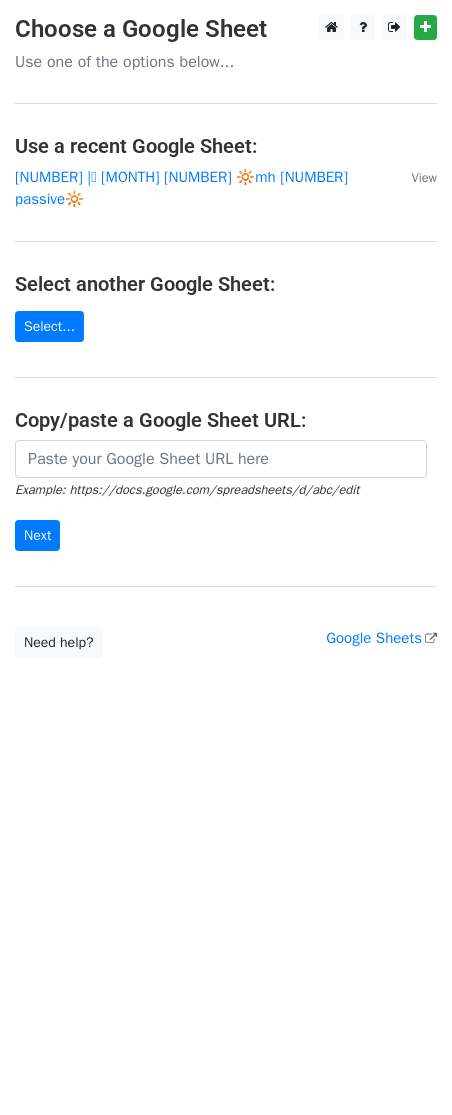 scroll, scrollTop: 0, scrollLeft: 0, axis: both 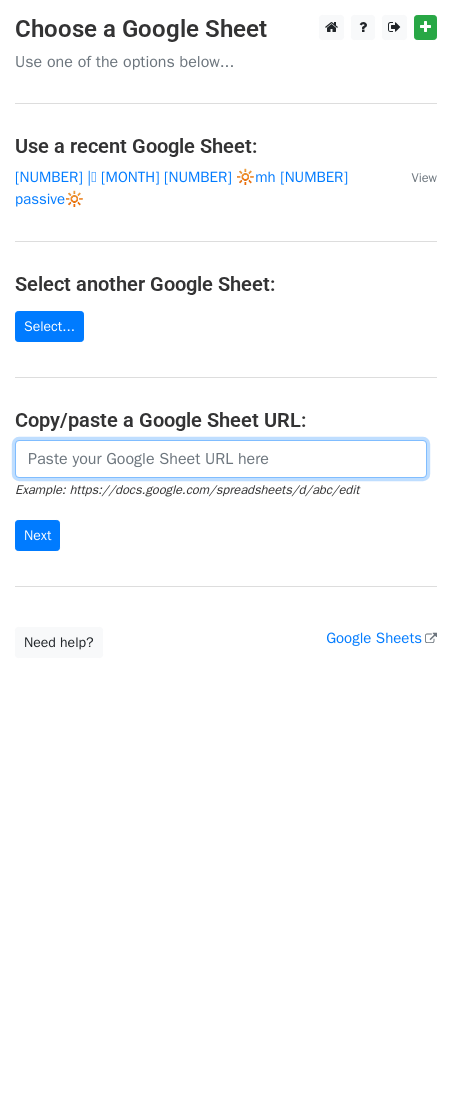 click at bounding box center (221, 459) 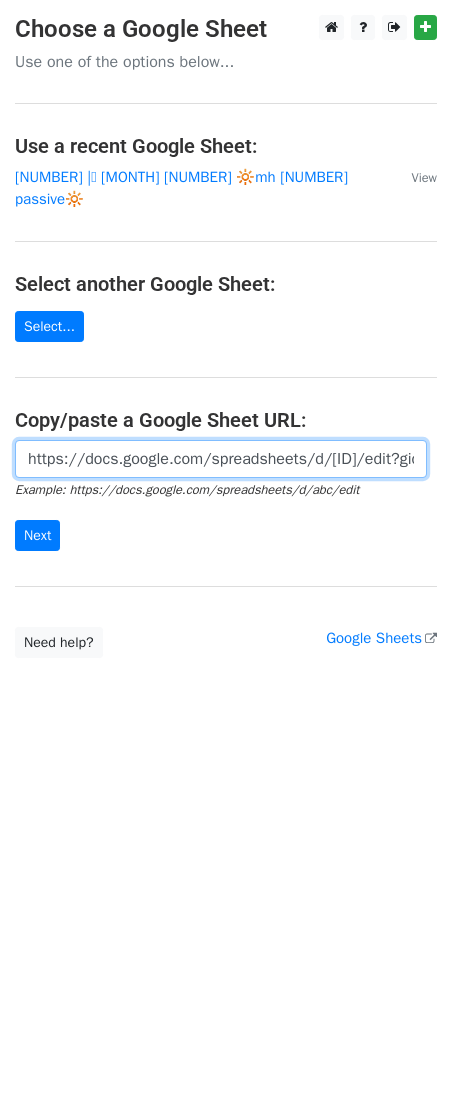 scroll, scrollTop: 0, scrollLeft: 589, axis: horizontal 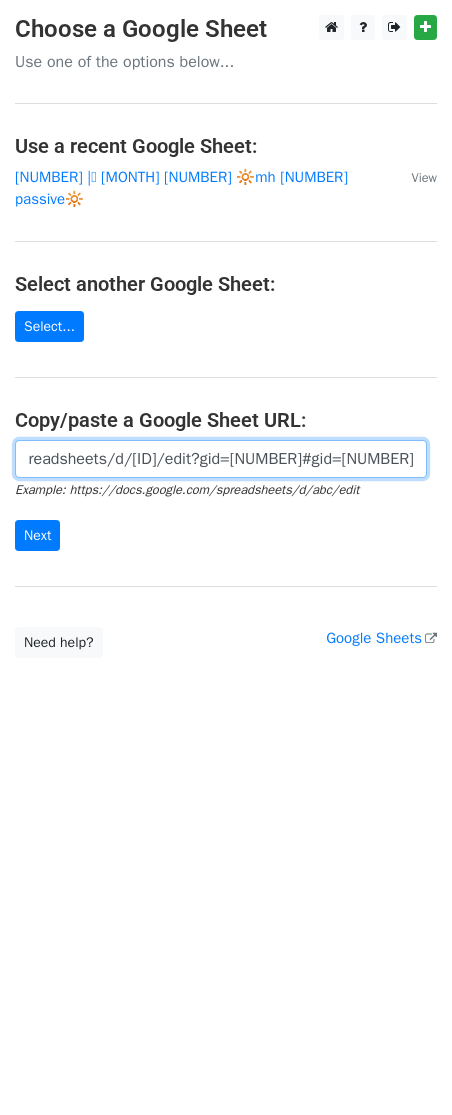 type on "https://docs.google.com/spreadsheets/d/1GGejD3i72IXVj3khrstRH2lAc_dokgVWEBOpSPviutE/edit?gid=1818374944#gid=1818374944" 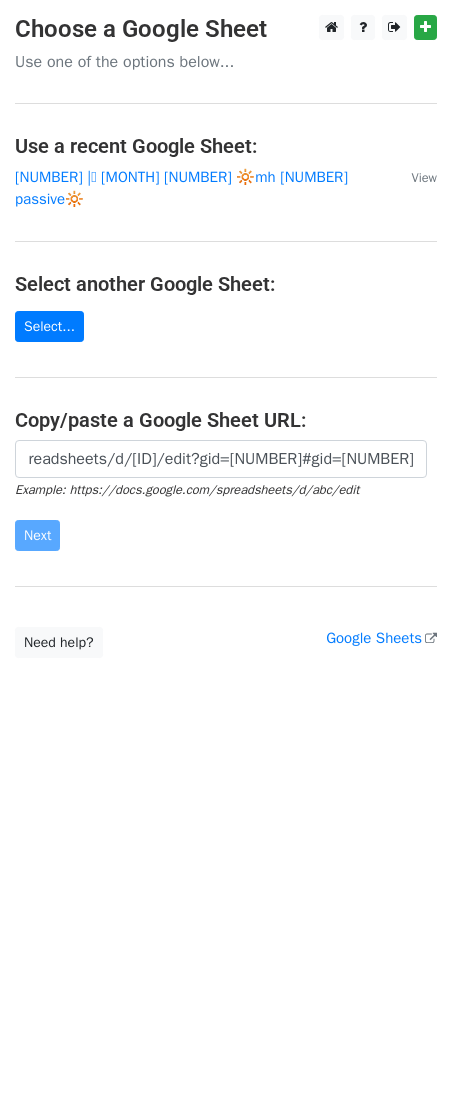 scroll, scrollTop: 0, scrollLeft: 0, axis: both 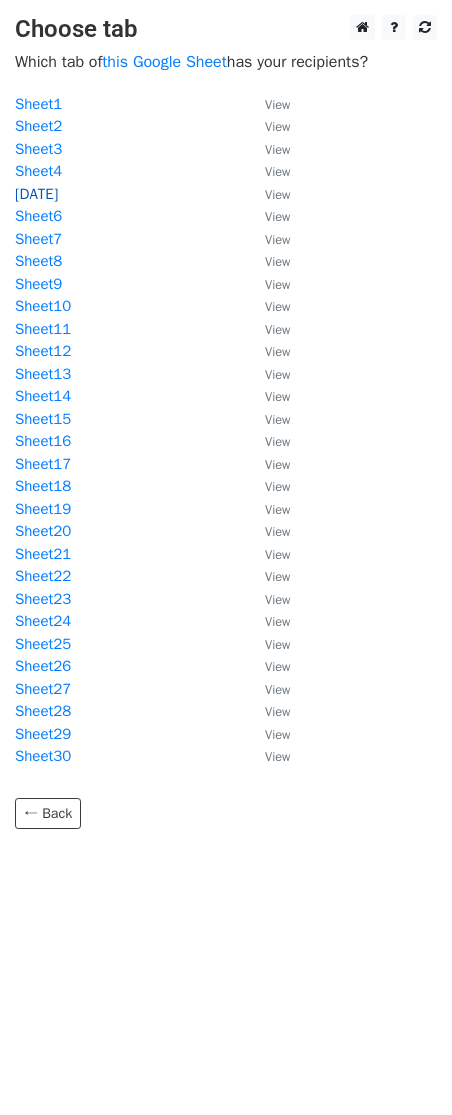click on "8/5" at bounding box center (36, 194) 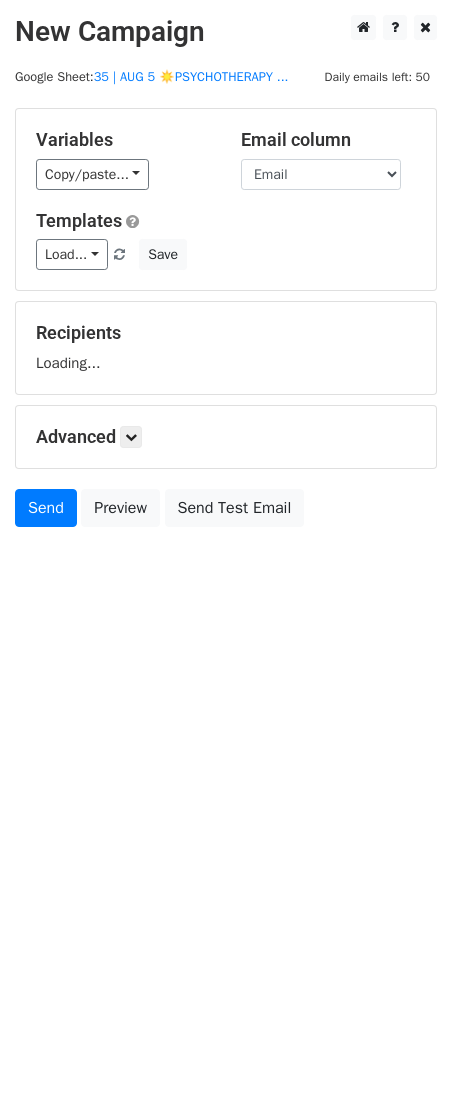 scroll, scrollTop: 0, scrollLeft: 0, axis: both 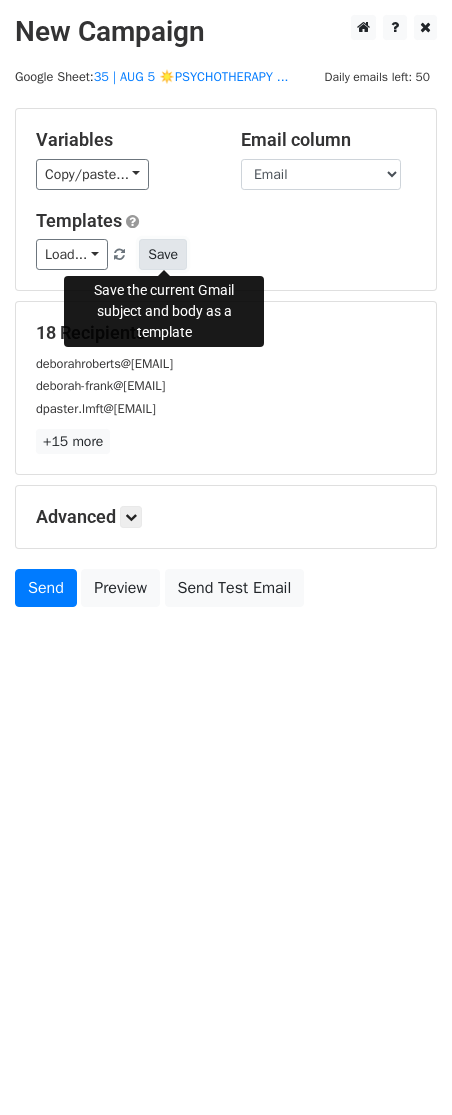click on "Save" at bounding box center [163, 254] 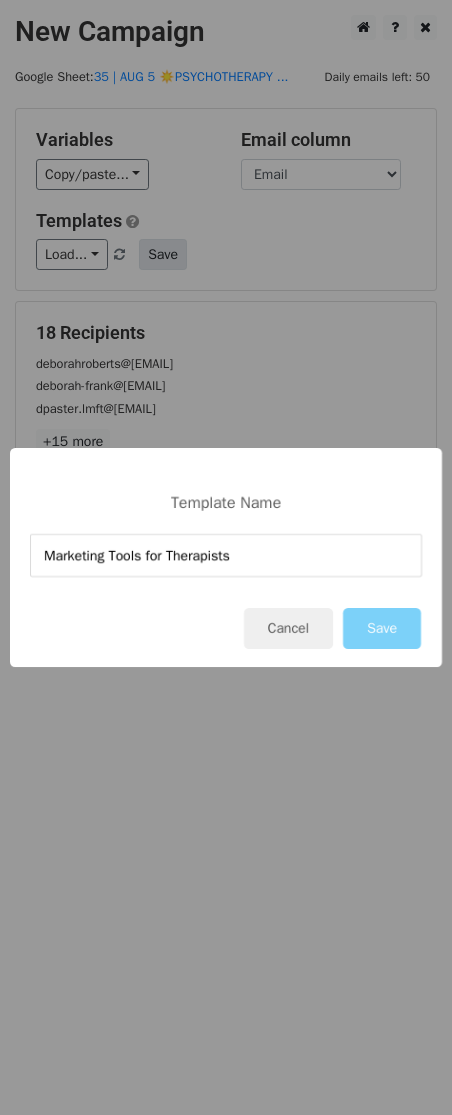 type on "Marketing Tools for Therapists" 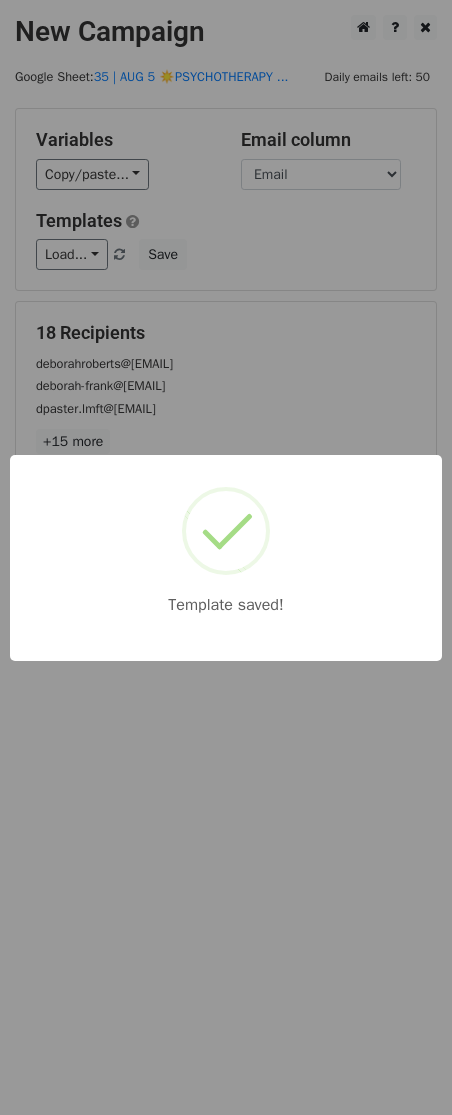 click on "Template saved!" at bounding box center (226, 557) 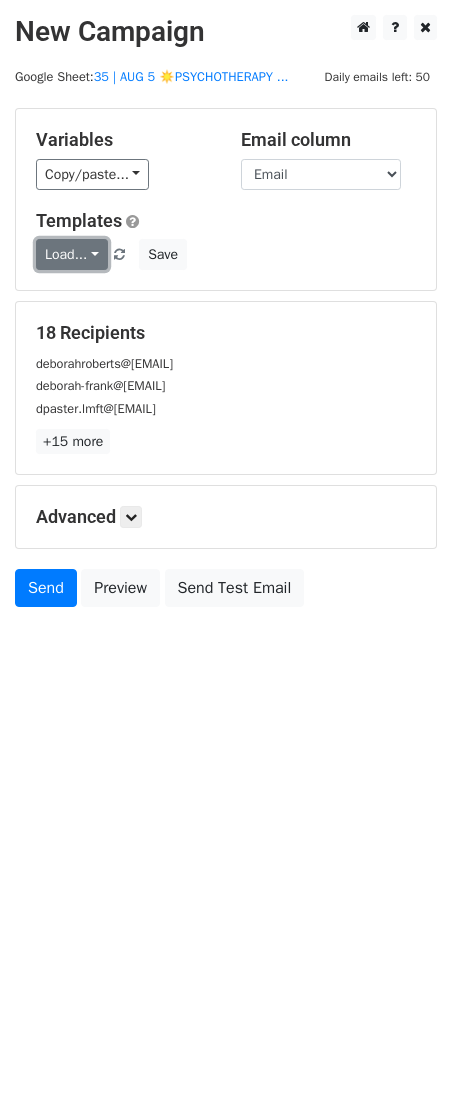 click on "Load..." at bounding box center (72, 254) 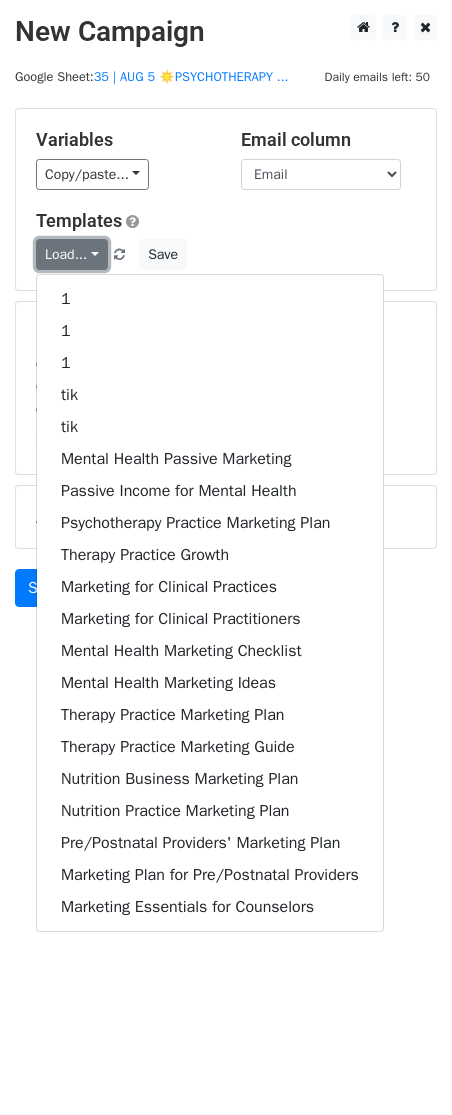 click on "Load..." at bounding box center [72, 254] 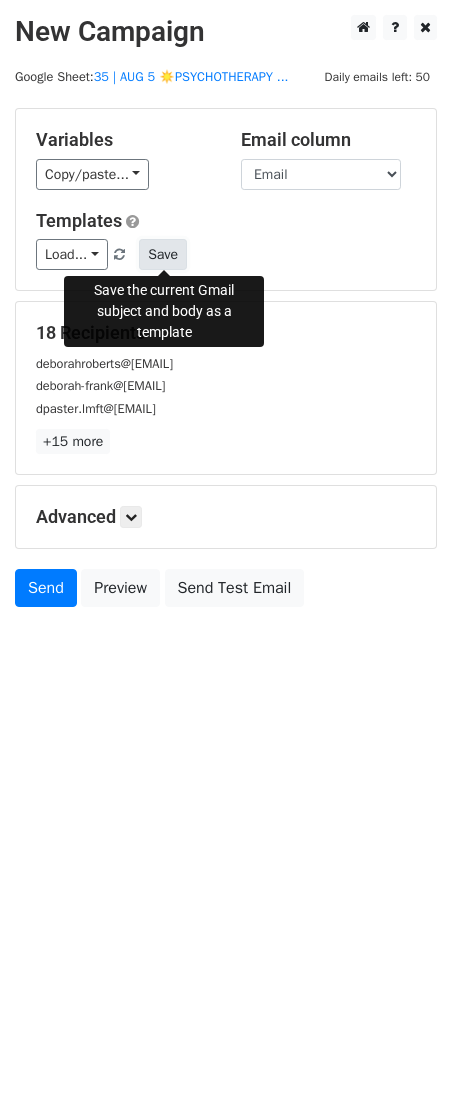 click on "Save" at bounding box center (163, 254) 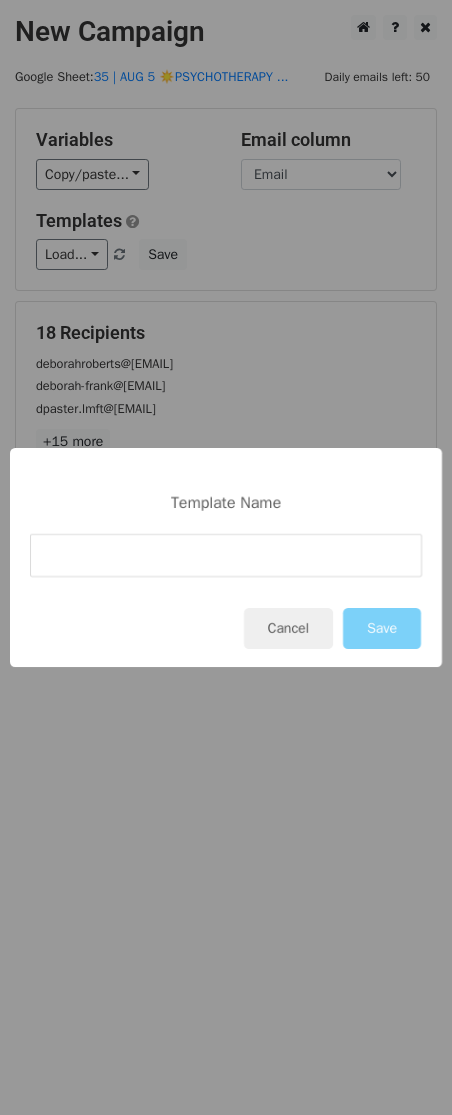 click on "Template Name
Cancel
Save" at bounding box center (226, 557) 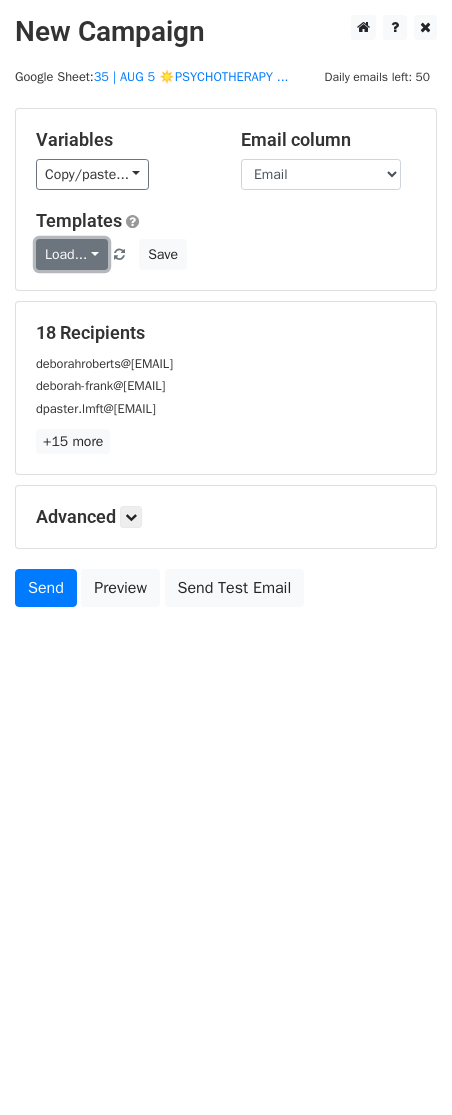 click on "Load..." at bounding box center (72, 254) 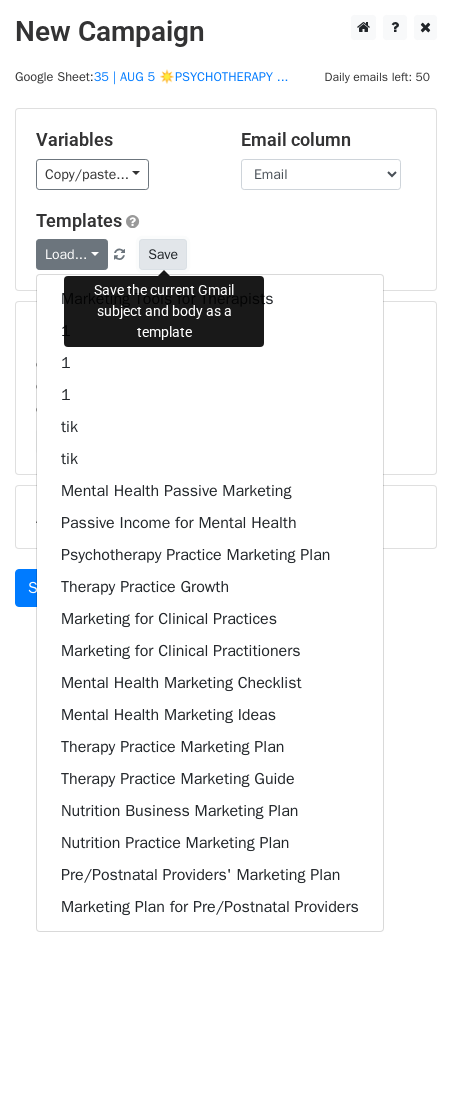 click on "Save" at bounding box center [163, 254] 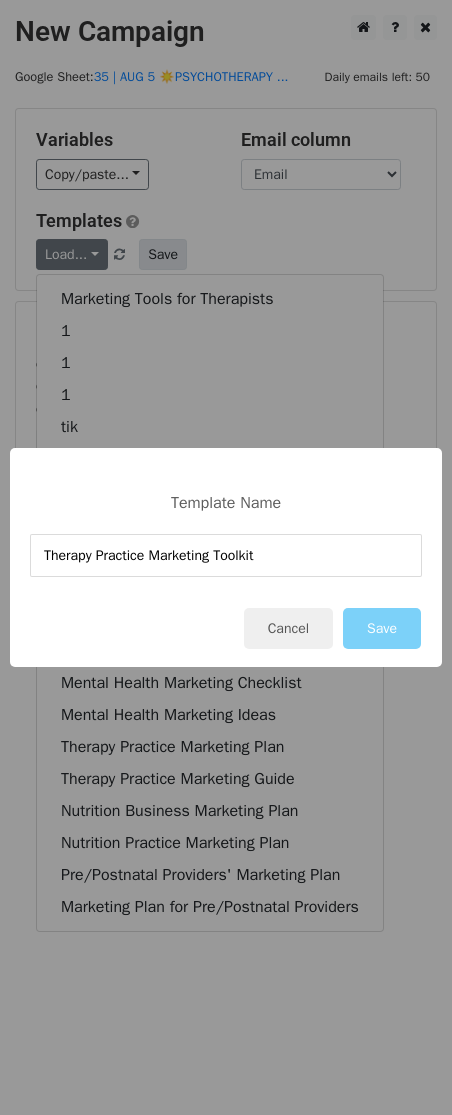 type on "Therapy Practice Marketing Toolkit" 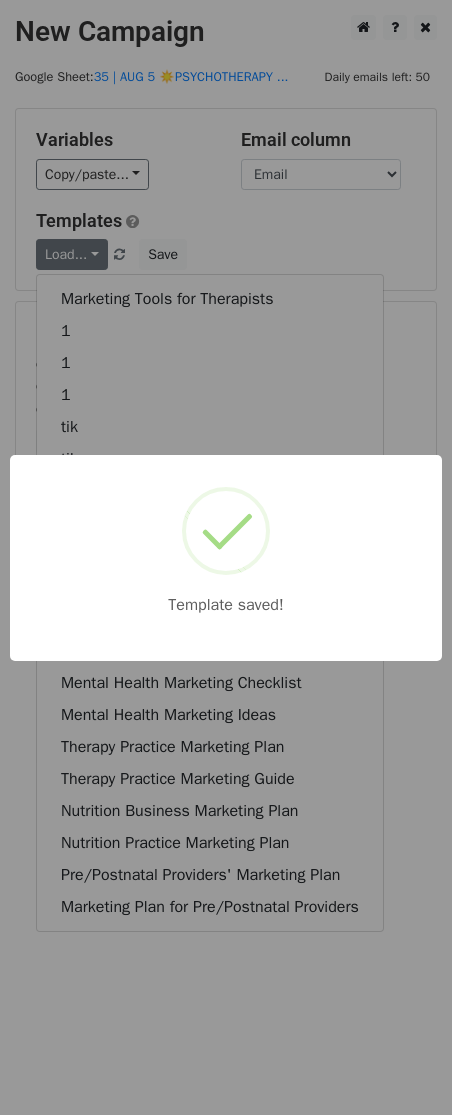 click on "Template saved!" at bounding box center [226, 557] 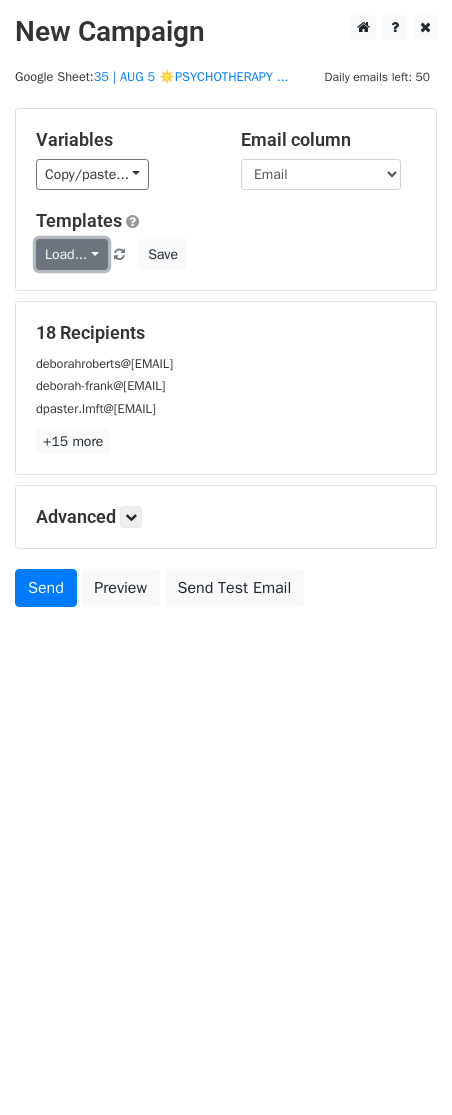 click on "Load..." at bounding box center (72, 254) 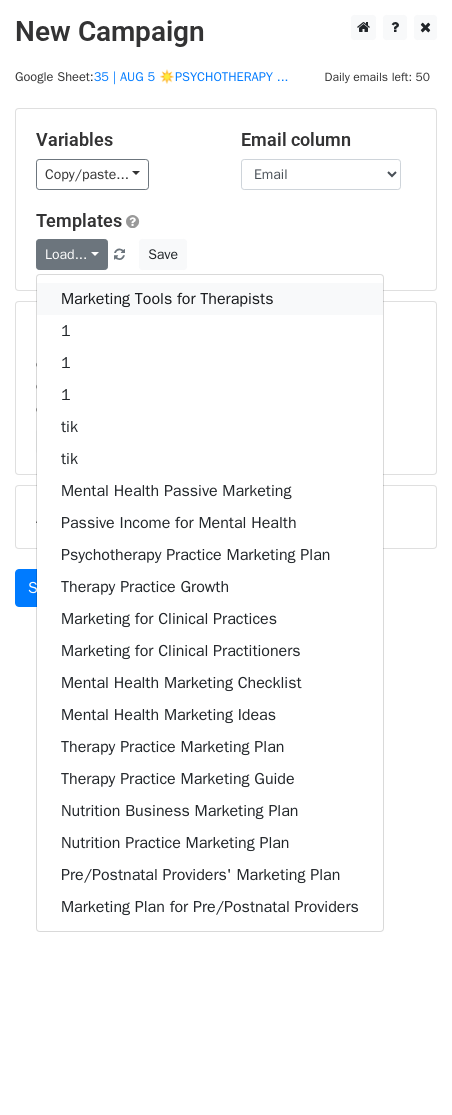 click on "Marketing Tools for Therapists" at bounding box center [210, 299] 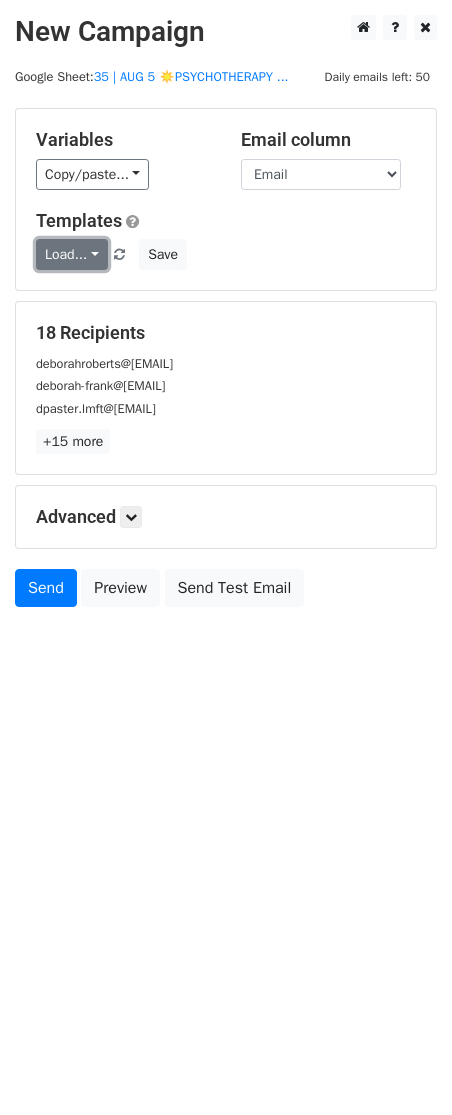 click on "Load..." at bounding box center [72, 254] 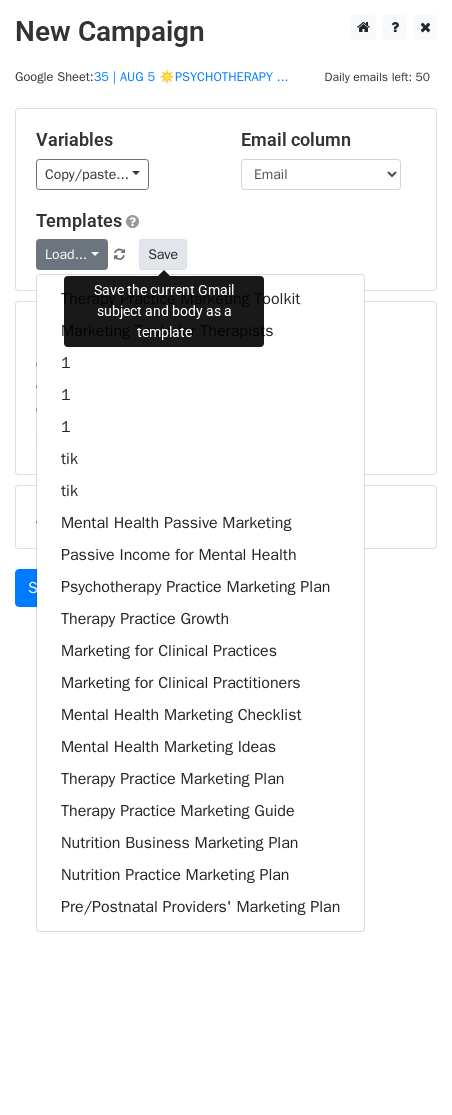 click on "Save" at bounding box center (163, 254) 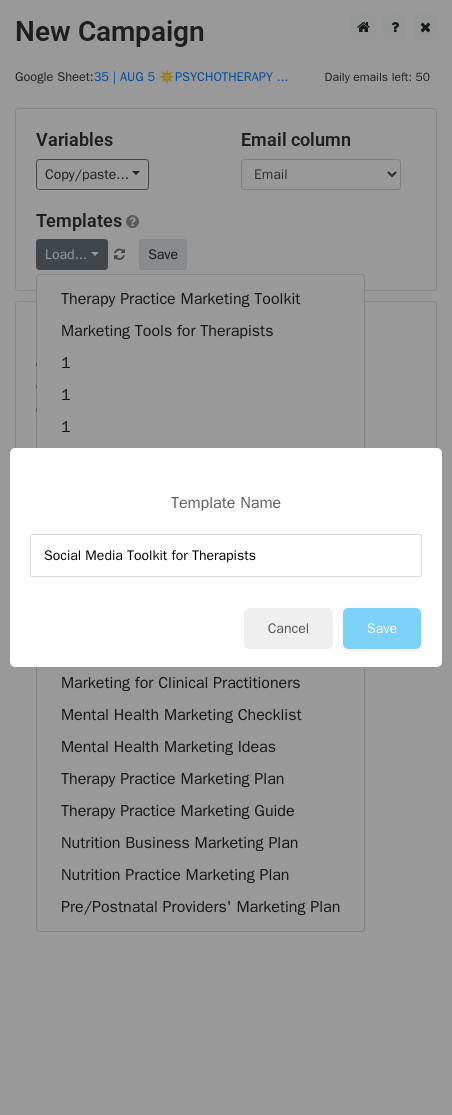 type on "Social Media Toolkit for Therapists" 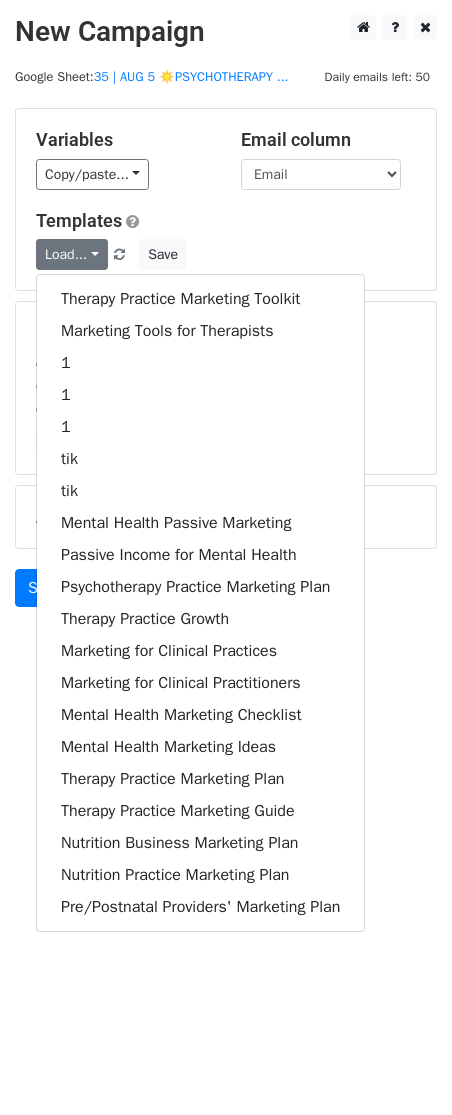 click on "Load...
Therapy Practice Marketing Toolkit
Marketing Tools for Therapists
1
1
1
tik
tik
Mental Health Passive Marketing
Passive Income for Mental Health
Psychotherapy Practice Marketing Plan
Therapy Practice Growth
Marketing for Clinical Practices
Marketing for Clinical Practitioners
Mental Health Marketing Checklist
Mental Health Marketing Ideas
Therapy Practice Marketing Plan
Therapy Practice Marketing Guide
Nutrition Business Marketing Plan
Nutrition Practice Marketing Plan
Pre/Postnatal Providers' Marketing Plan
Save" at bounding box center [226, 254] 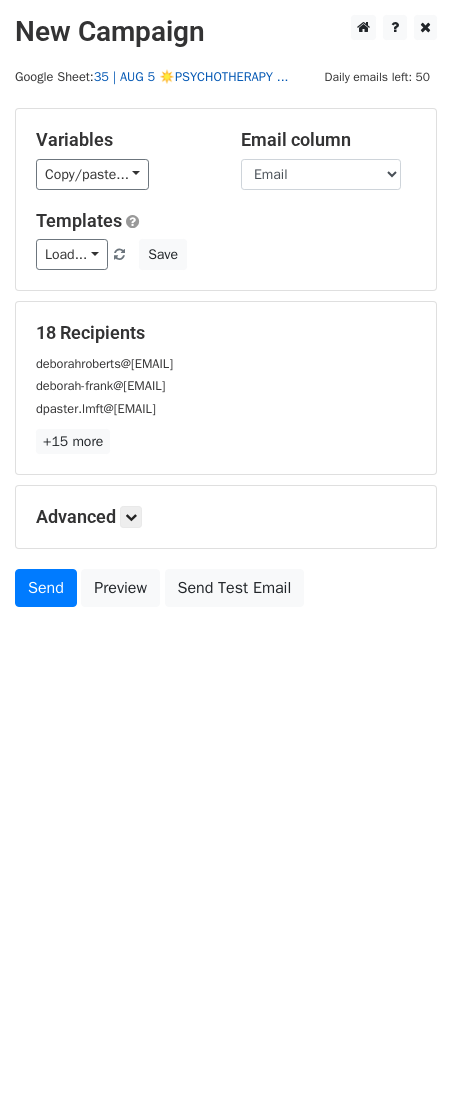 click on "35 | AUG 5 ☀️PSYCHOTHERAPY ..." at bounding box center (191, 77) 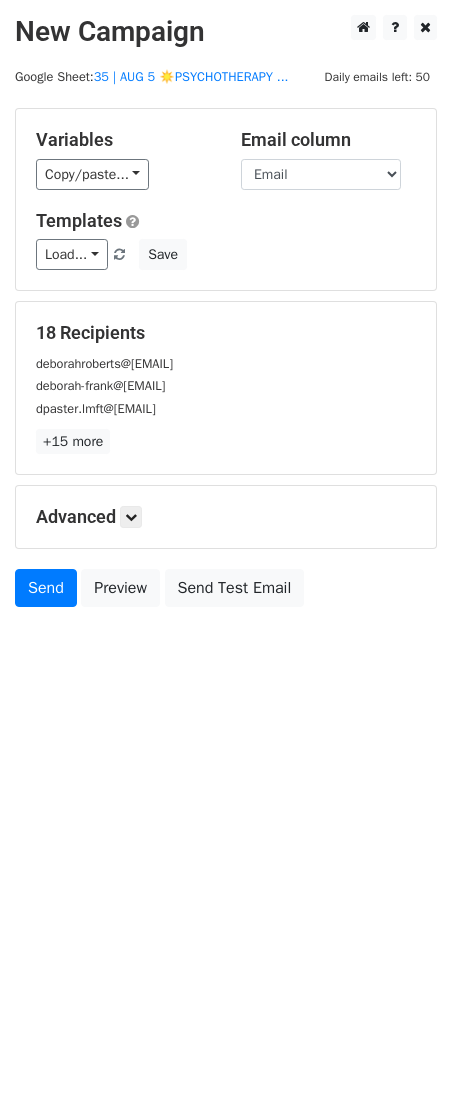 click on "Advanced" at bounding box center (226, 517) 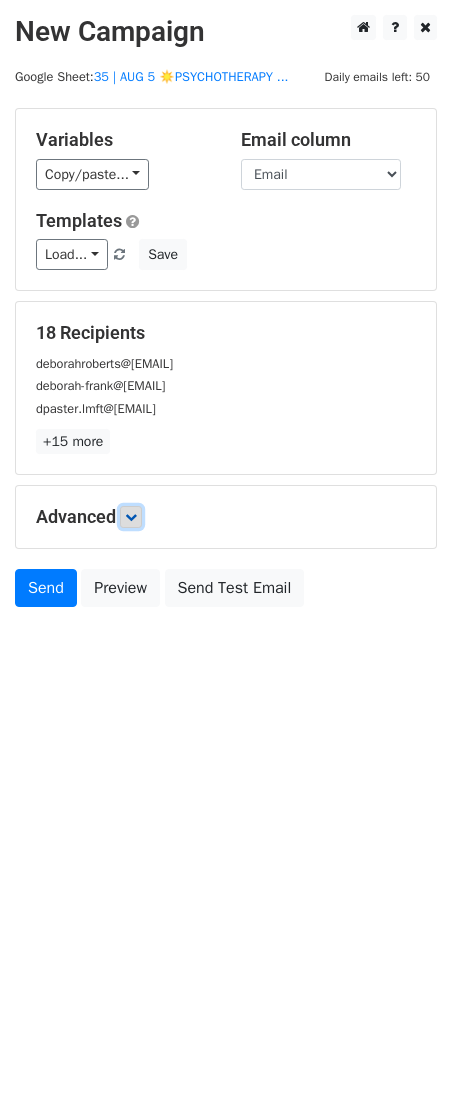 click at bounding box center [131, 517] 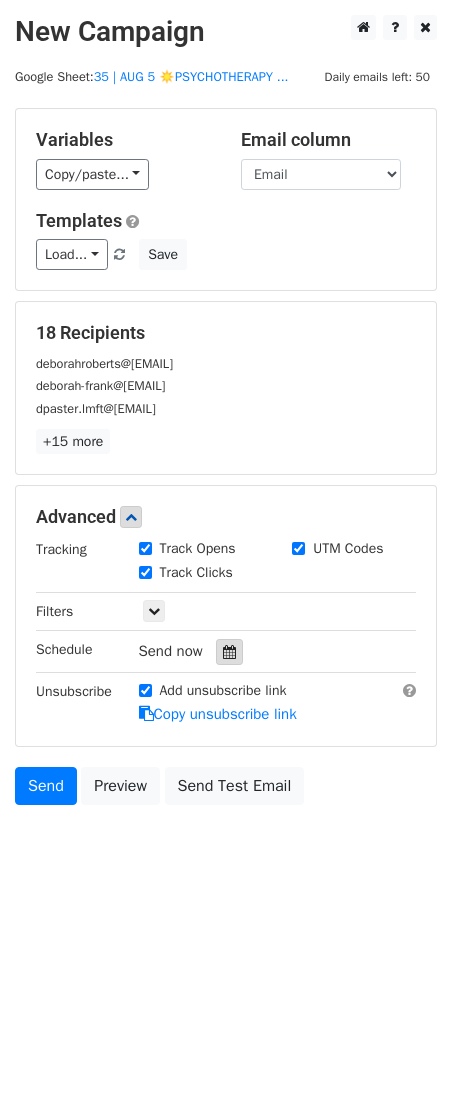 click at bounding box center [229, 652] 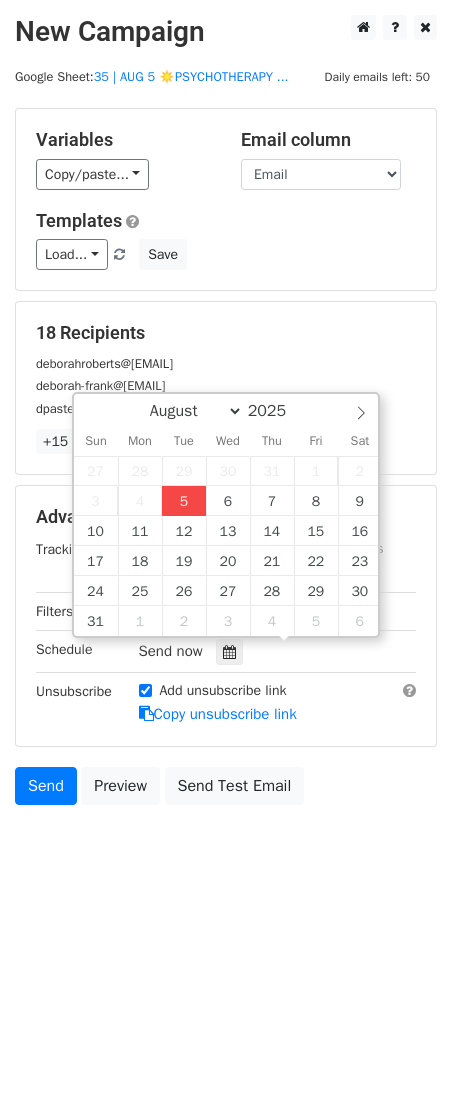 type on "2025-08-05 12:00" 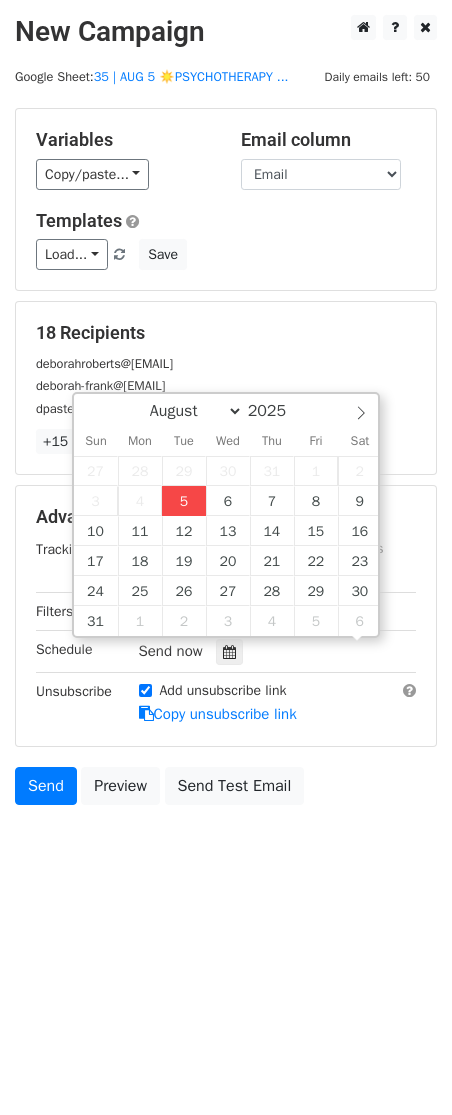scroll, scrollTop: 1, scrollLeft: 0, axis: vertical 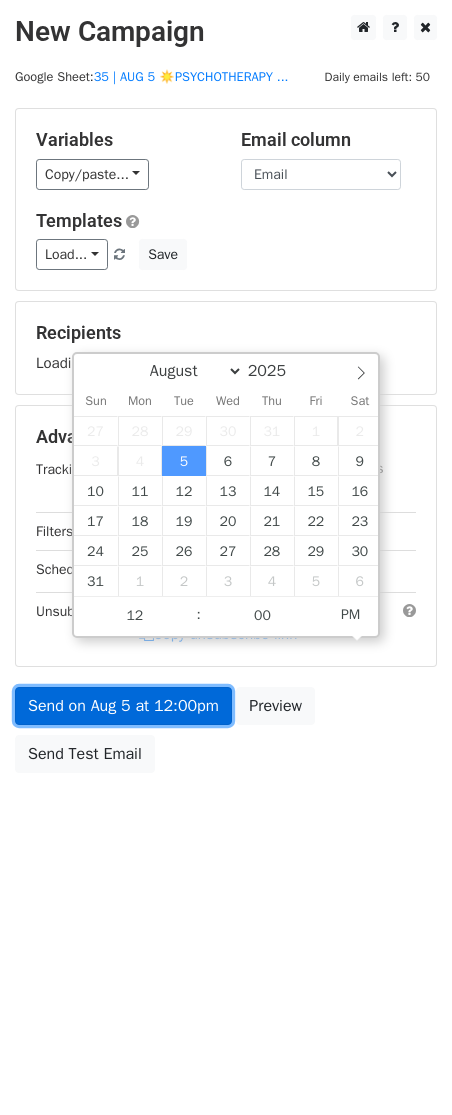 click on "Send on Aug 5 at 12:00pm" at bounding box center [123, 706] 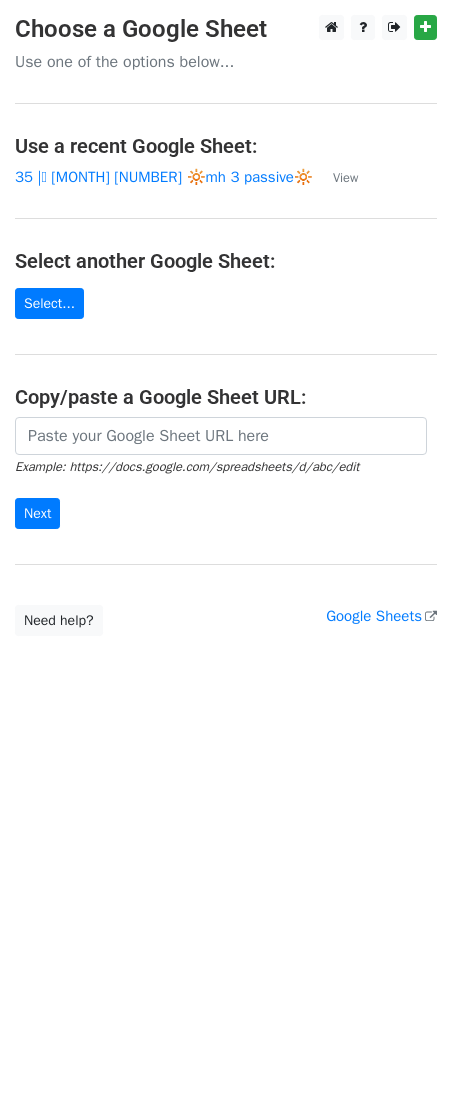 scroll, scrollTop: 0, scrollLeft: 0, axis: both 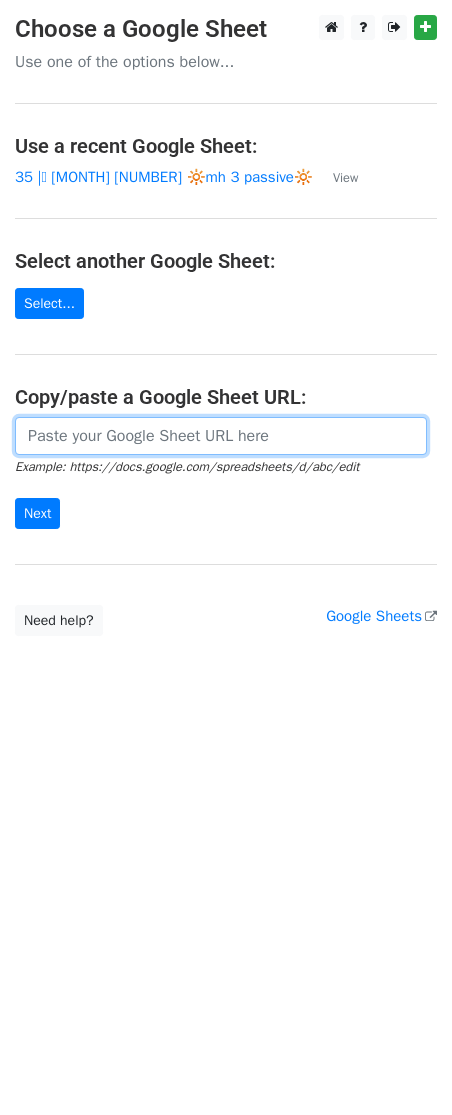 click at bounding box center (221, 436) 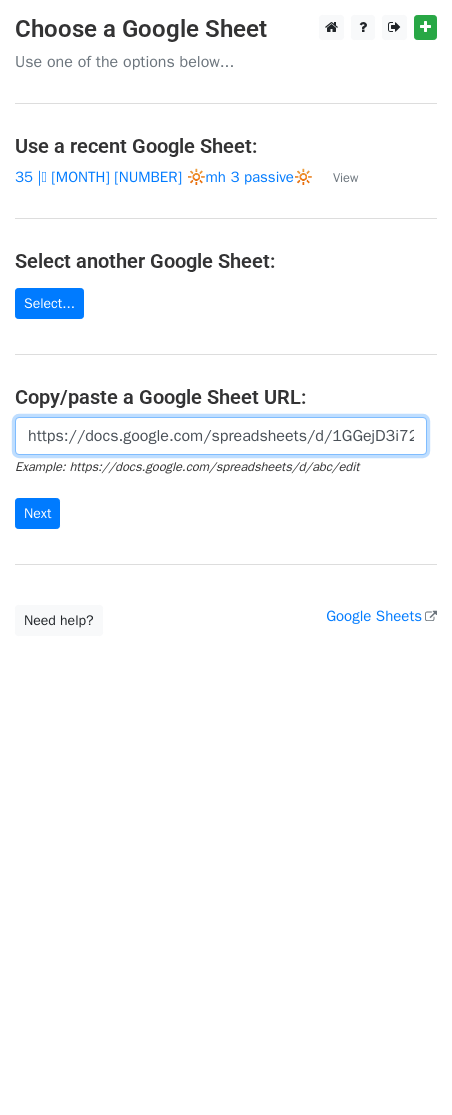 scroll, scrollTop: 0, scrollLeft: 589, axis: horizontal 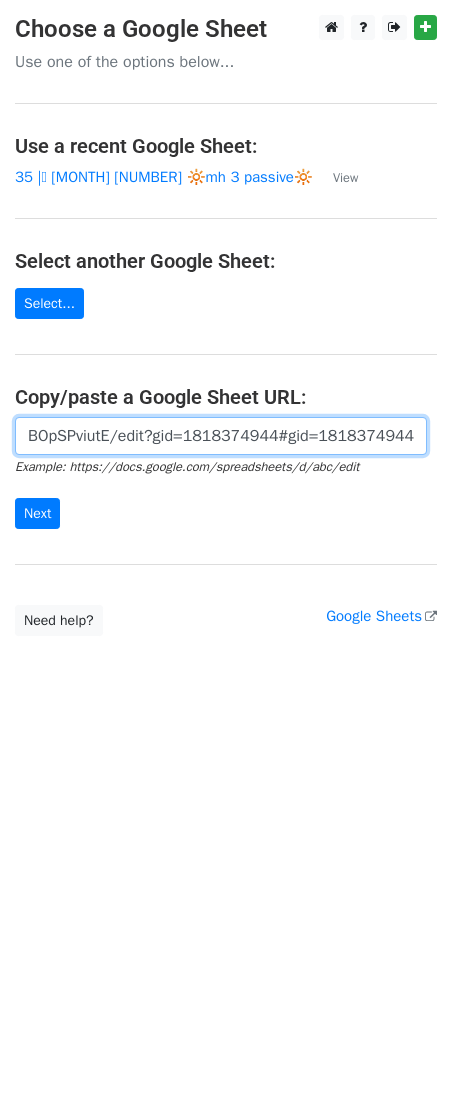type on "https://docs.google.com/spreadsheets/d/1GGejD3i72IXVj3khrstRH2lAc_dokgVWEBOpSPviutE/edit?gid=1818374944#gid=1818374944" 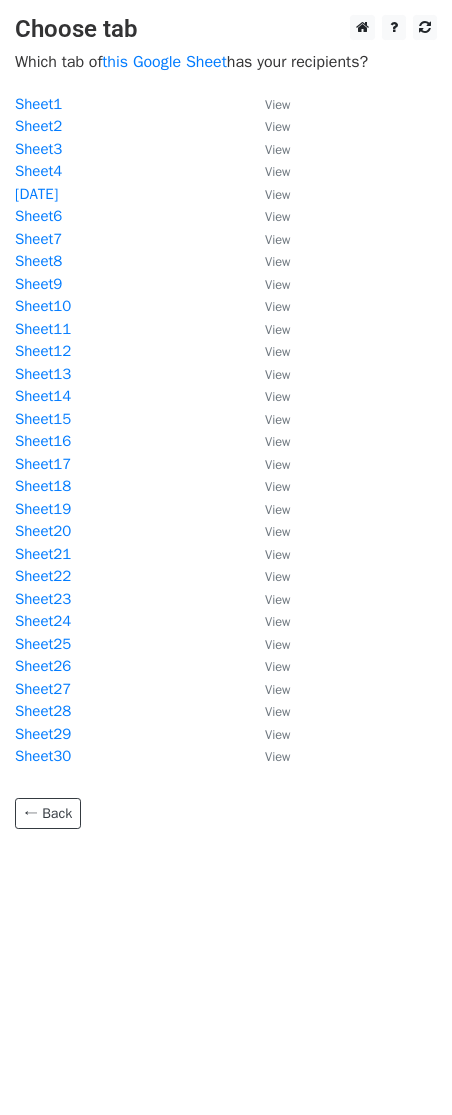 scroll, scrollTop: 0, scrollLeft: 0, axis: both 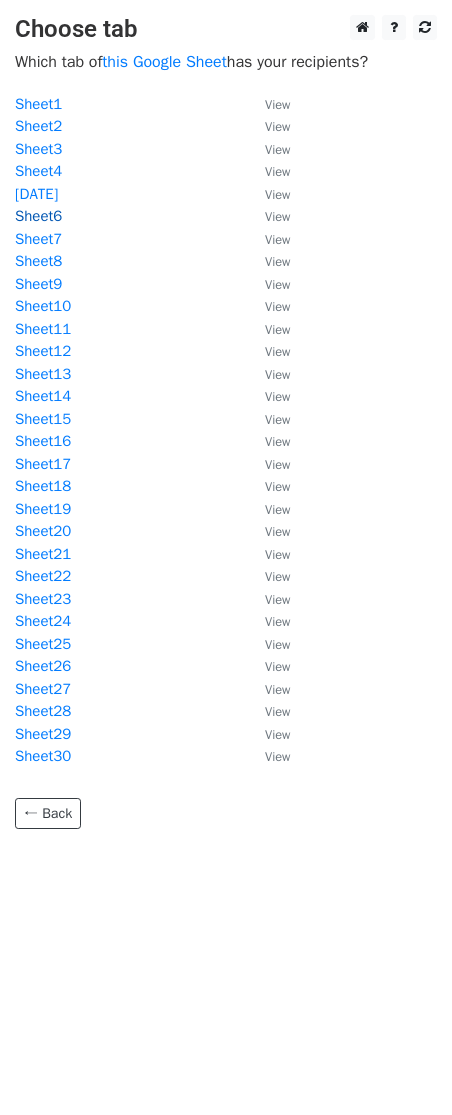 click on "Sheet6" at bounding box center [38, 216] 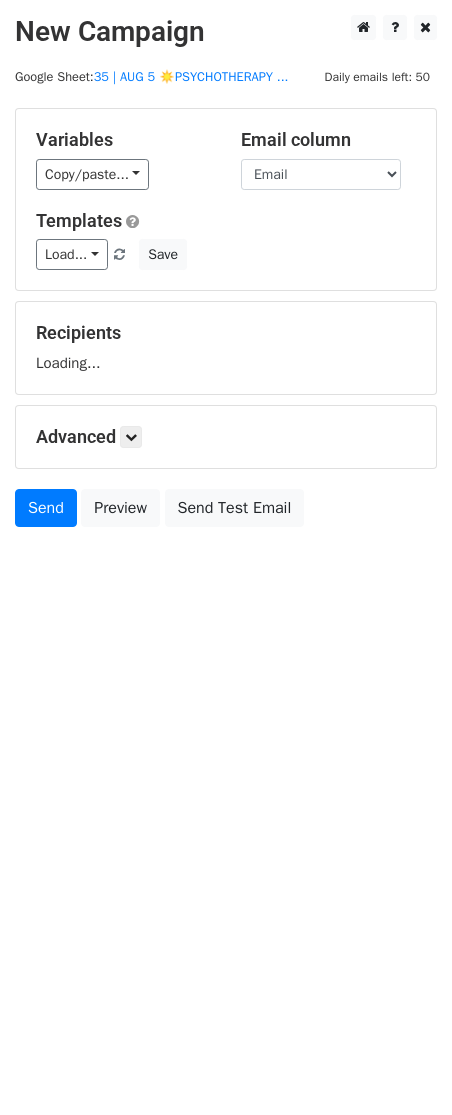 scroll, scrollTop: 0, scrollLeft: 0, axis: both 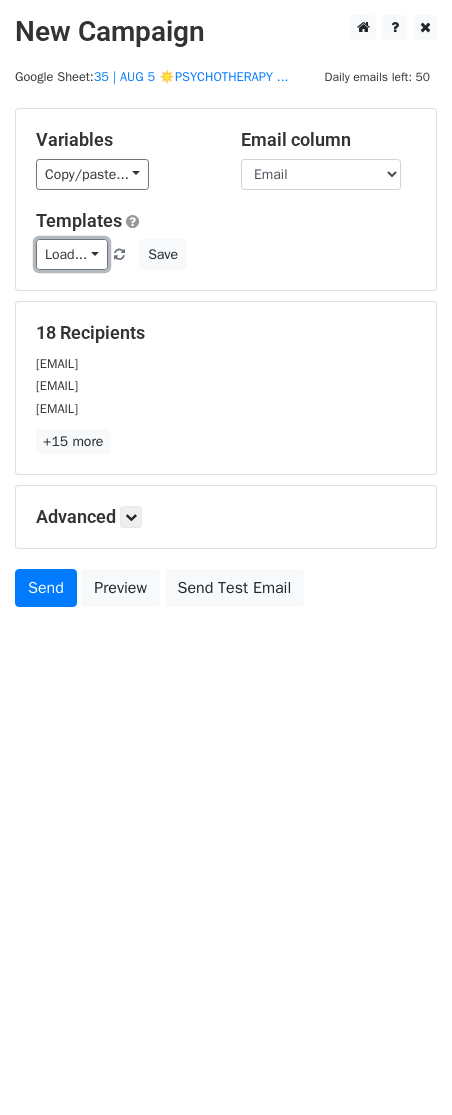 click on "Load..." at bounding box center [72, 254] 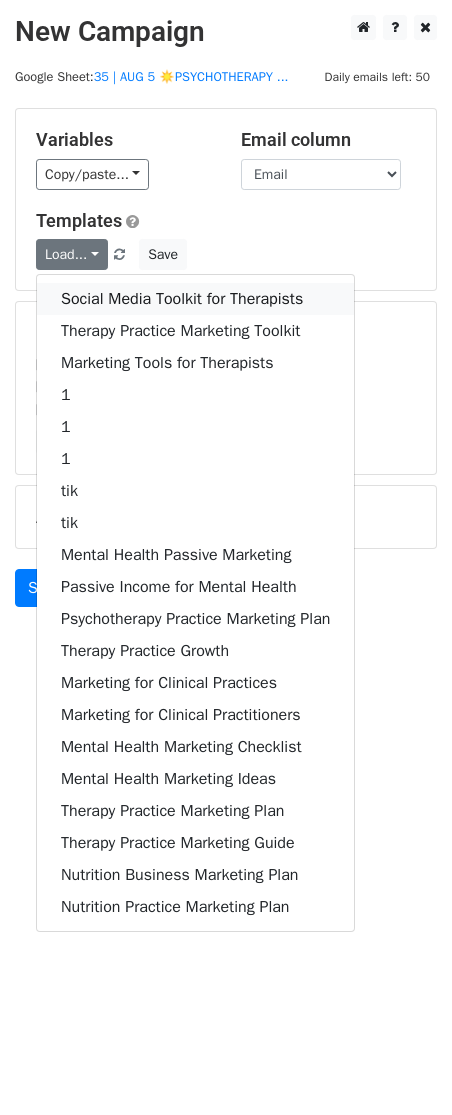 click on "Social Media Toolkit for Therapists" at bounding box center [195, 299] 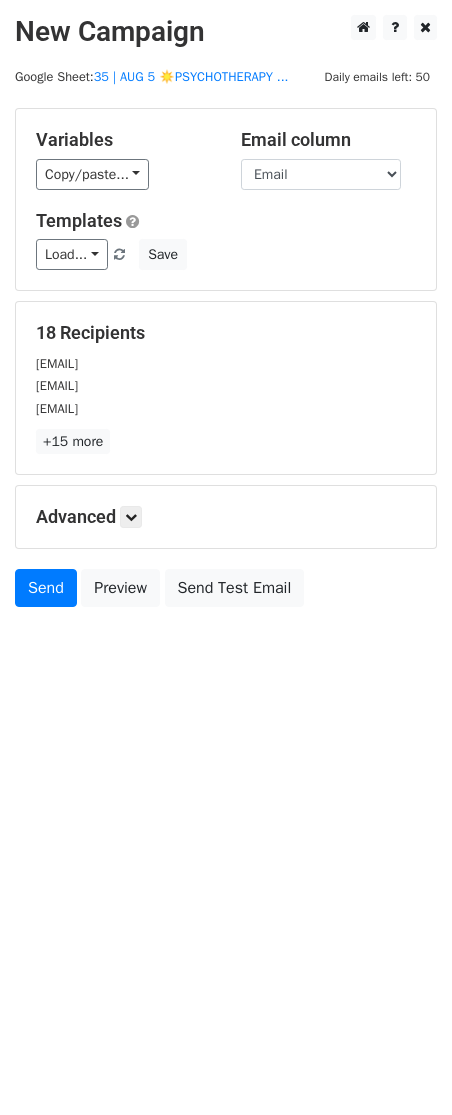 click on "Advanced
Tracking
Track Opens
UTM Codes
Track Clicks
Filters
Only include spreadsheet rows that match the following filters:
Schedule
Send now
Unsubscribe
Add unsubscribe link
Copy unsubscribe link" at bounding box center (226, 517) 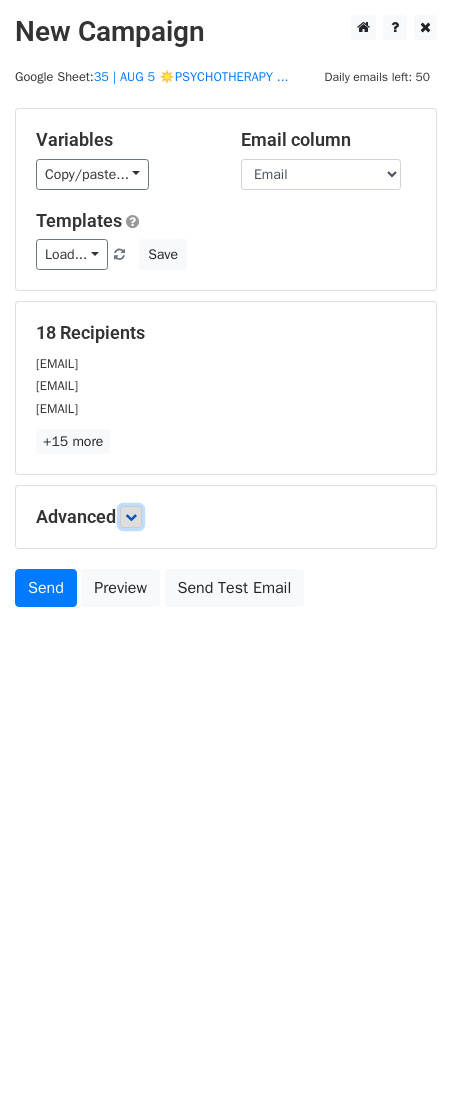 click at bounding box center [131, 517] 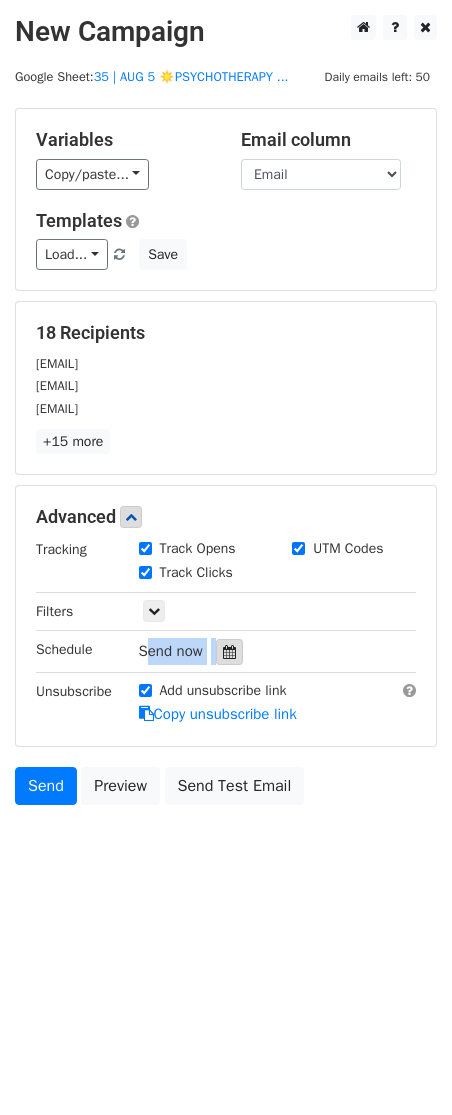 click on "Send now" at bounding box center (256, 651) 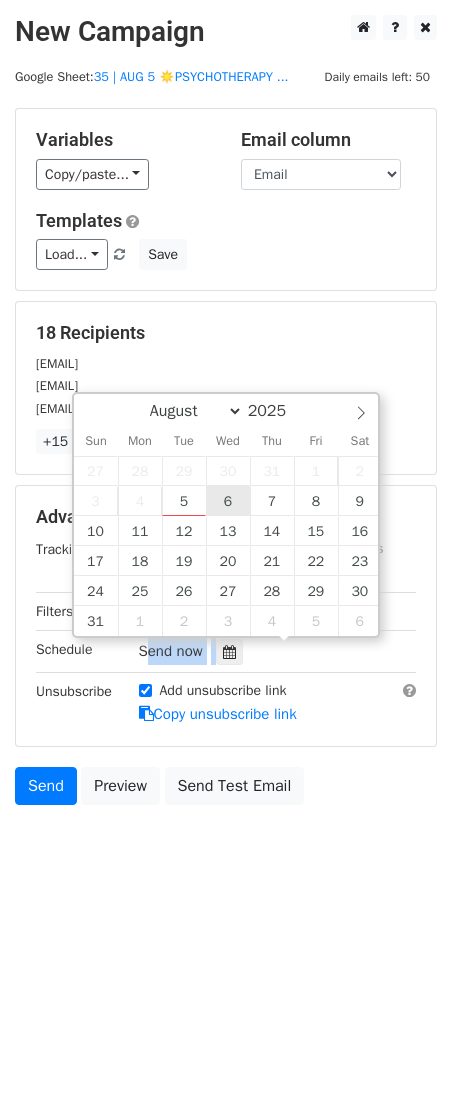 type on "2025-08-06 12:00" 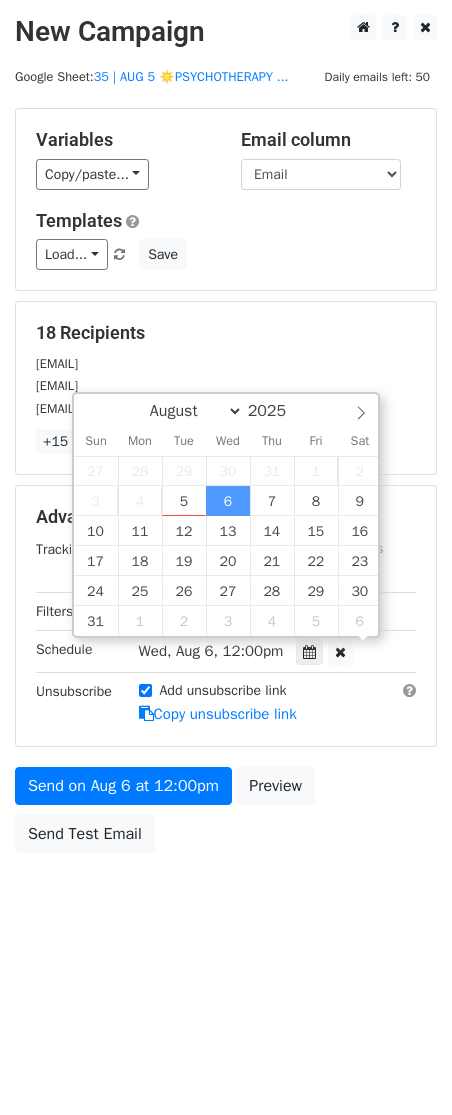 scroll, scrollTop: 1, scrollLeft: 0, axis: vertical 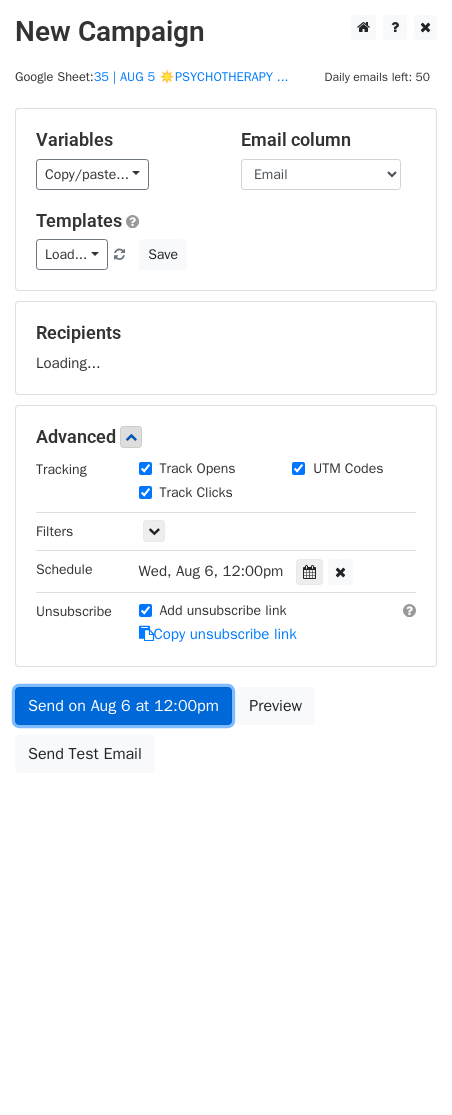 click on "Send on Aug 6 at 12:00pm" at bounding box center [123, 706] 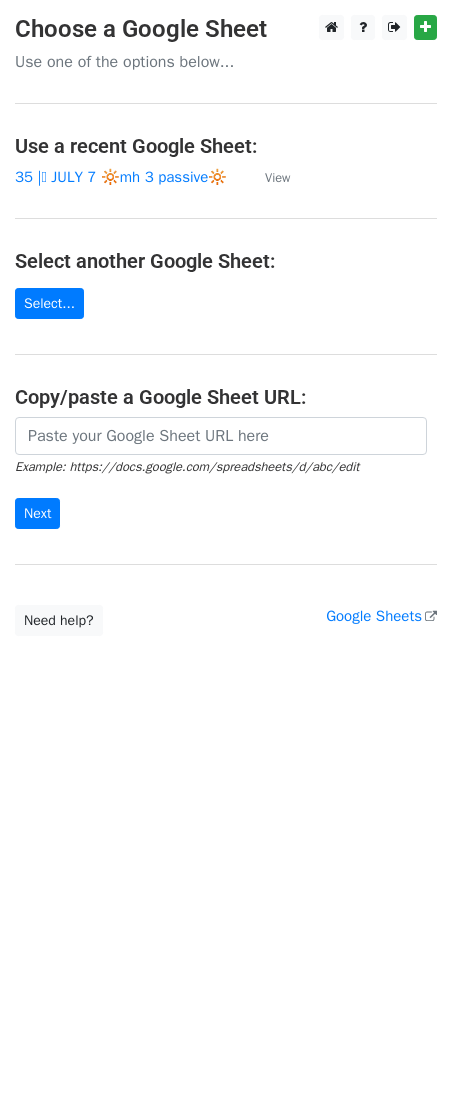 scroll, scrollTop: 0, scrollLeft: 0, axis: both 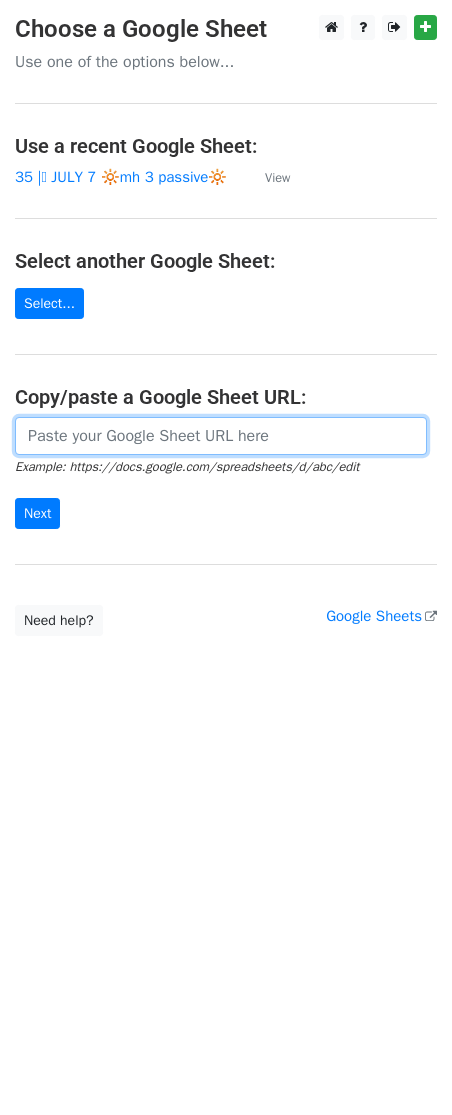 click at bounding box center (221, 436) 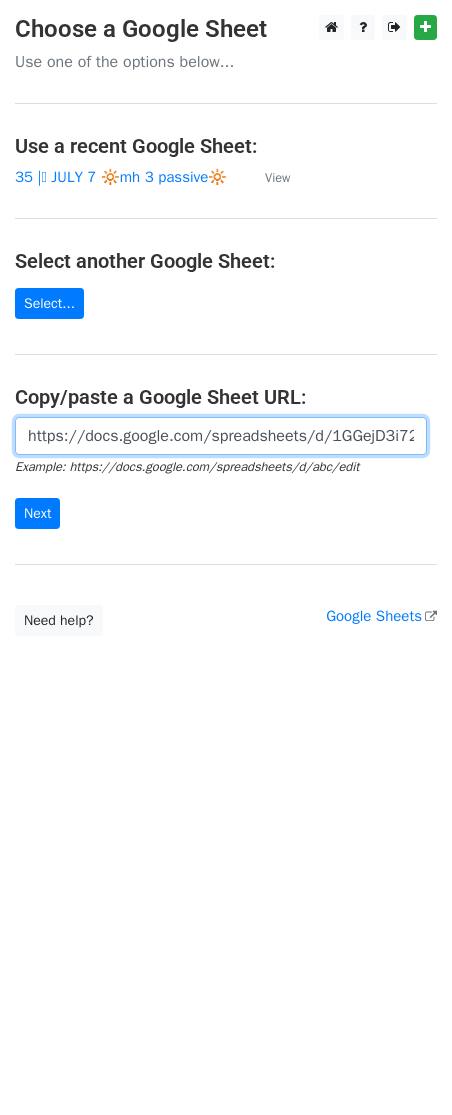 scroll, scrollTop: 0, scrollLeft: 589, axis: horizontal 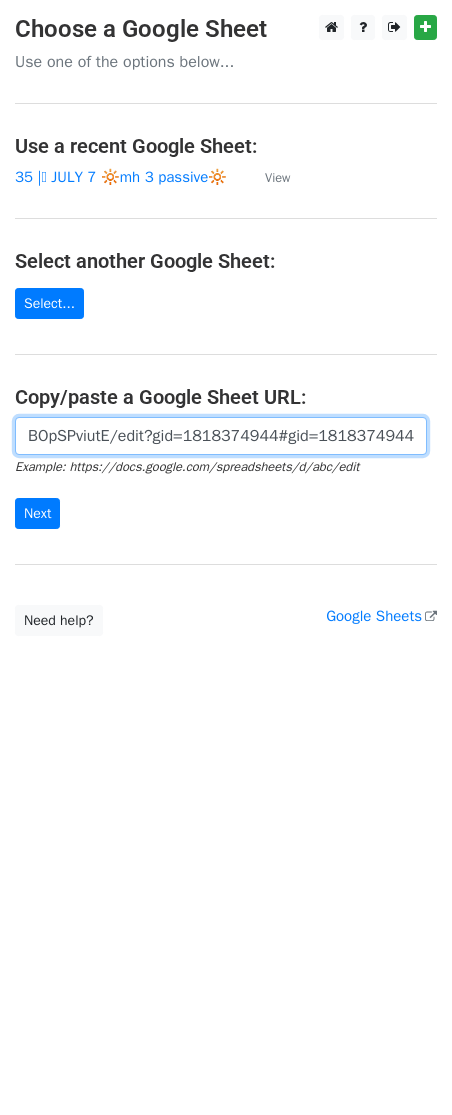 type on "https://docs.google.com/spreadsheets/d/1GGejD3i72IXVj3khrstRH2lAc_dokgVWEBOpSPviutE/edit?gid=1818374944#gid=1818374944" 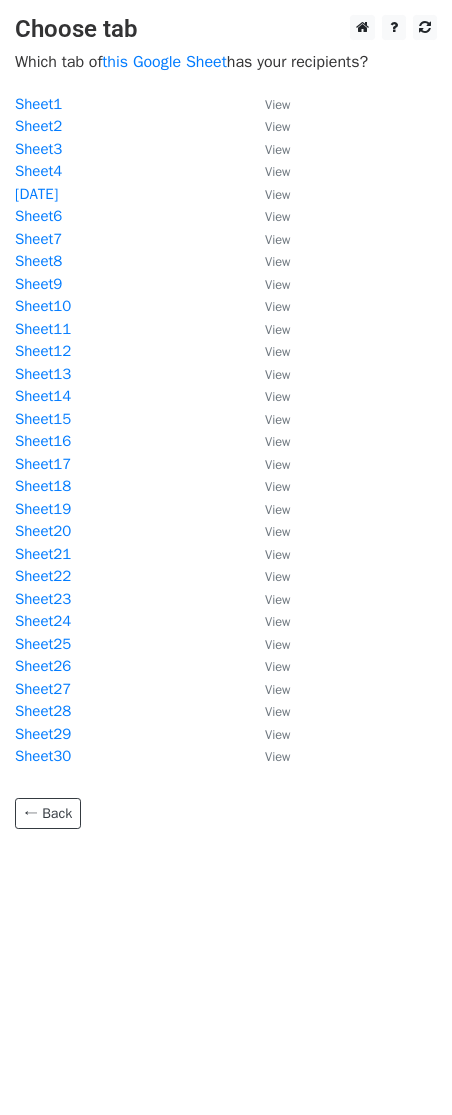 scroll, scrollTop: 0, scrollLeft: 0, axis: both 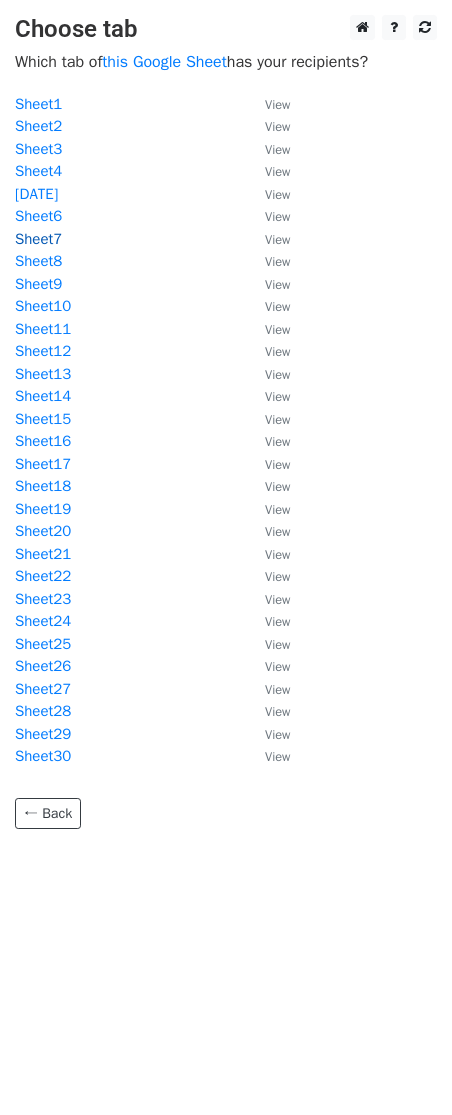 click on "Sheet7" at bounding box center (38, 239) 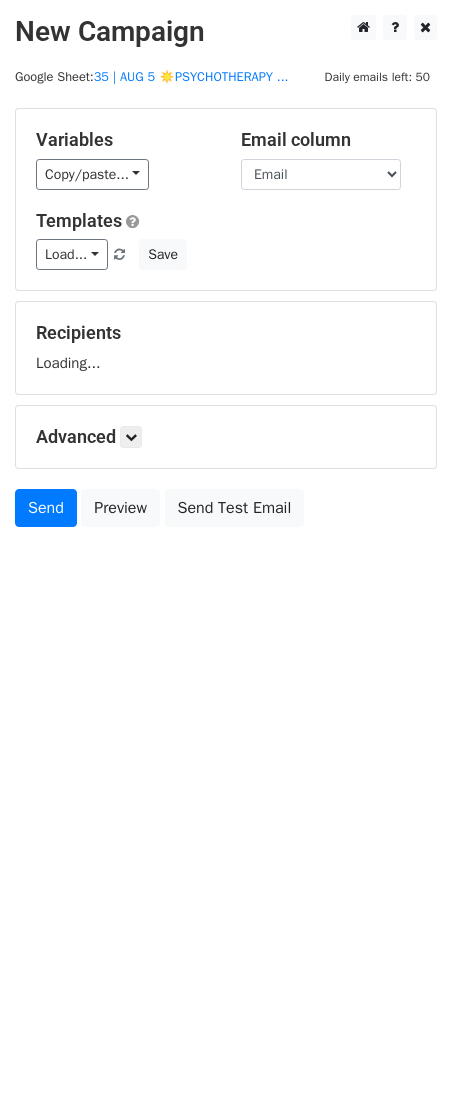 scroll, scrollTop: 0, scrollLeft: 0, axis: both 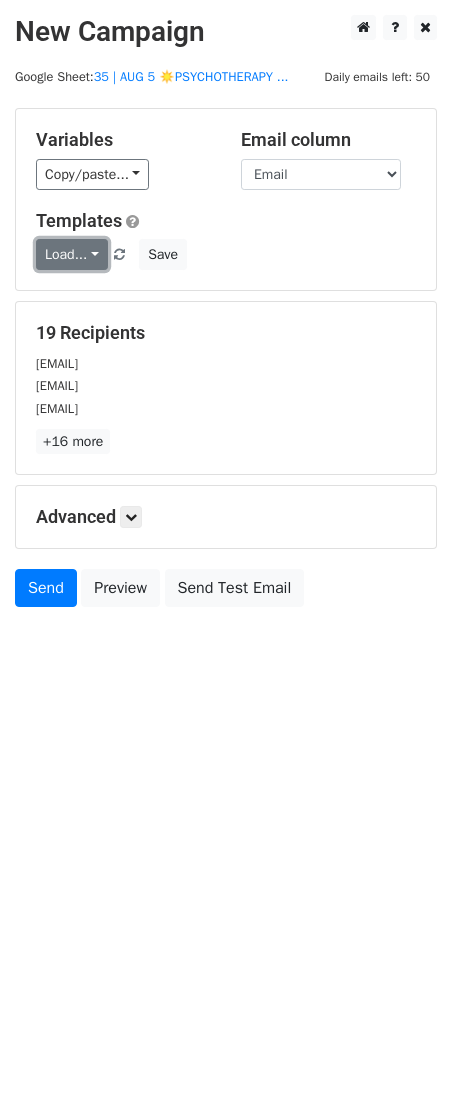 click on "Load..." at bounding box center (72, 254) 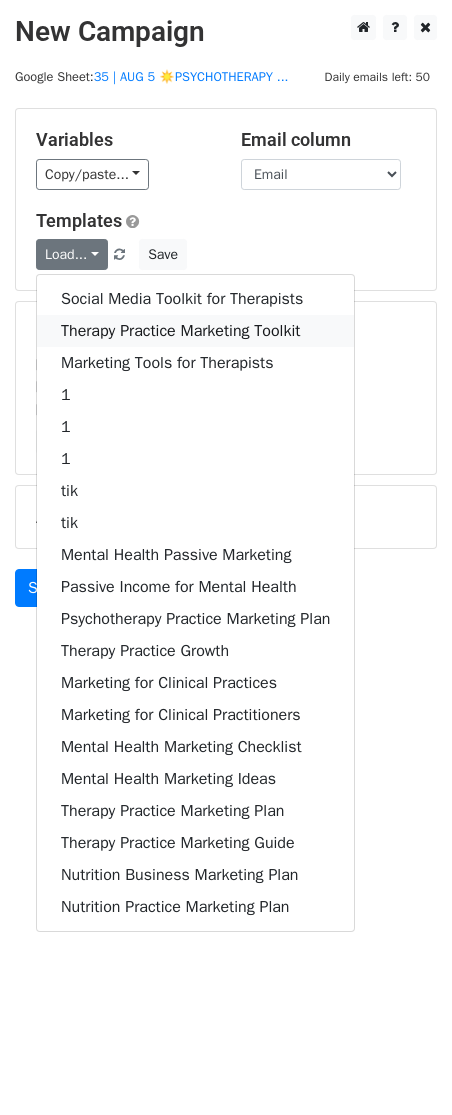 click on "Therapy Practice Marketing Toolkit" at bounding box center [195, 331] 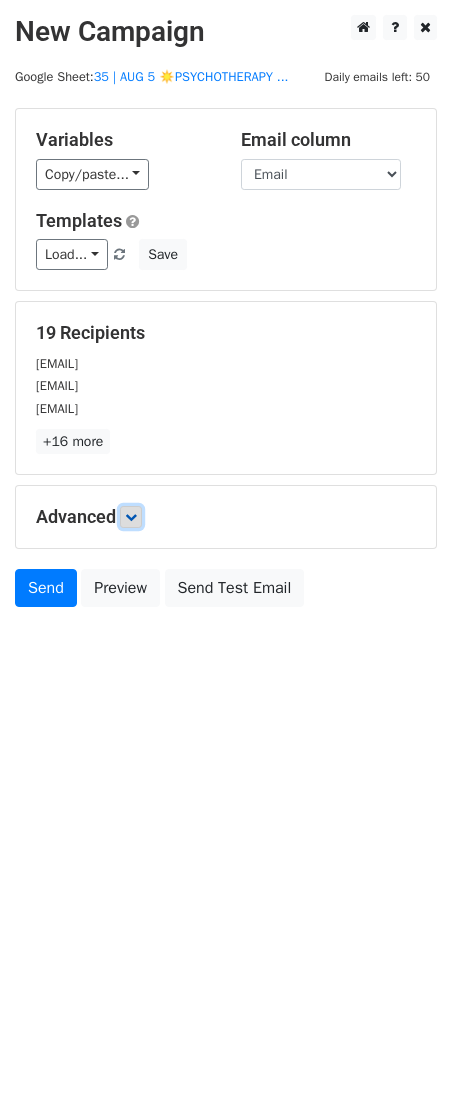 click at bounding box center (131, 517) 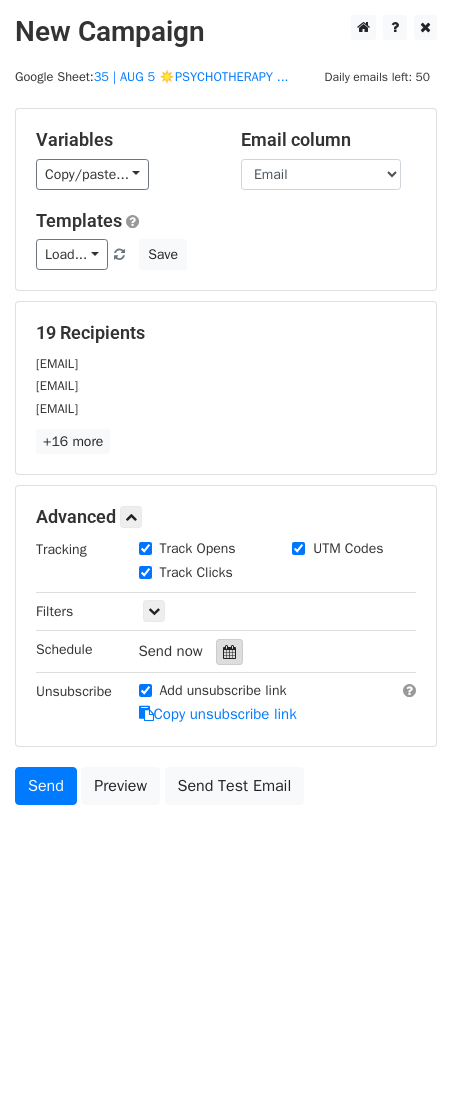 click at bounding box center (229, 652) 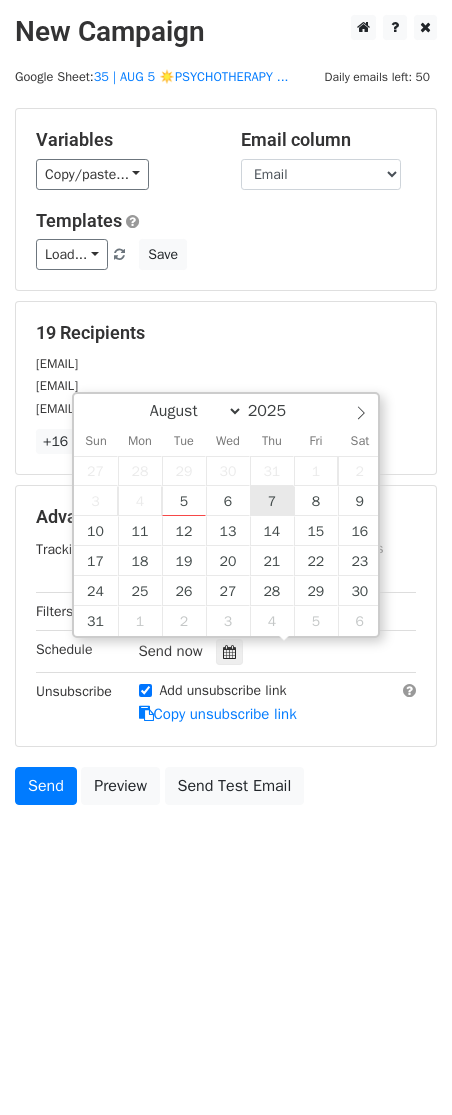 type on "2025-08-07 12:00" 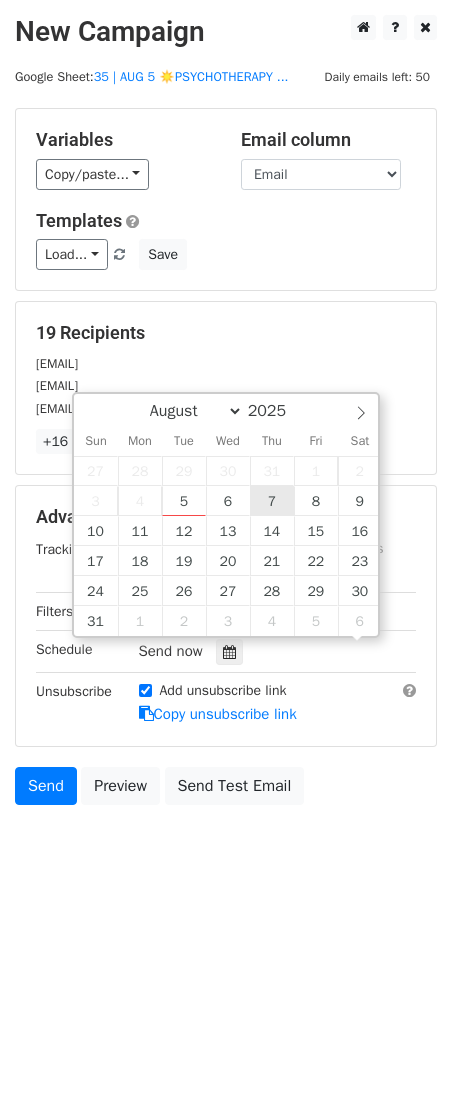 scroll, scrollTop: 1, scrollLeft: 0, axis: vertical 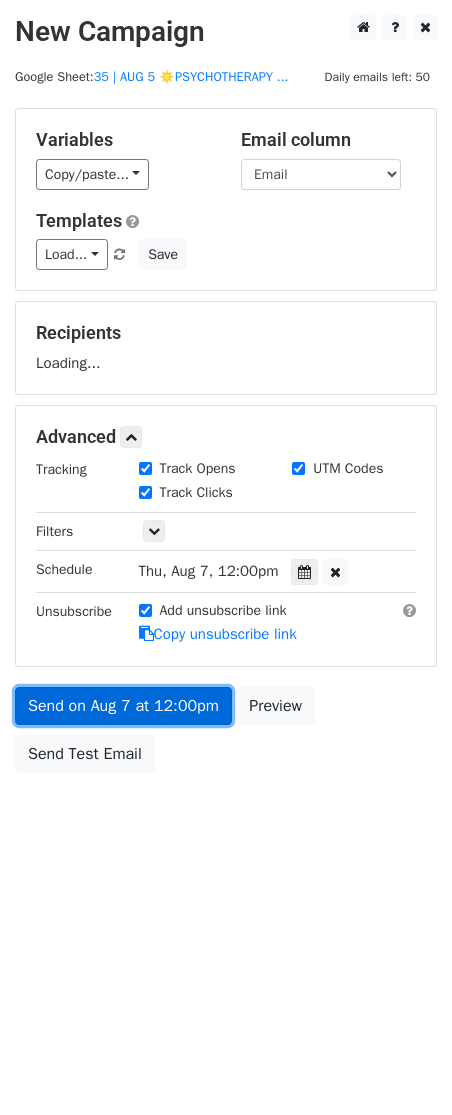 click on "Send on Aug 7 at 12:00pm" at bounding box center (123, 706) 